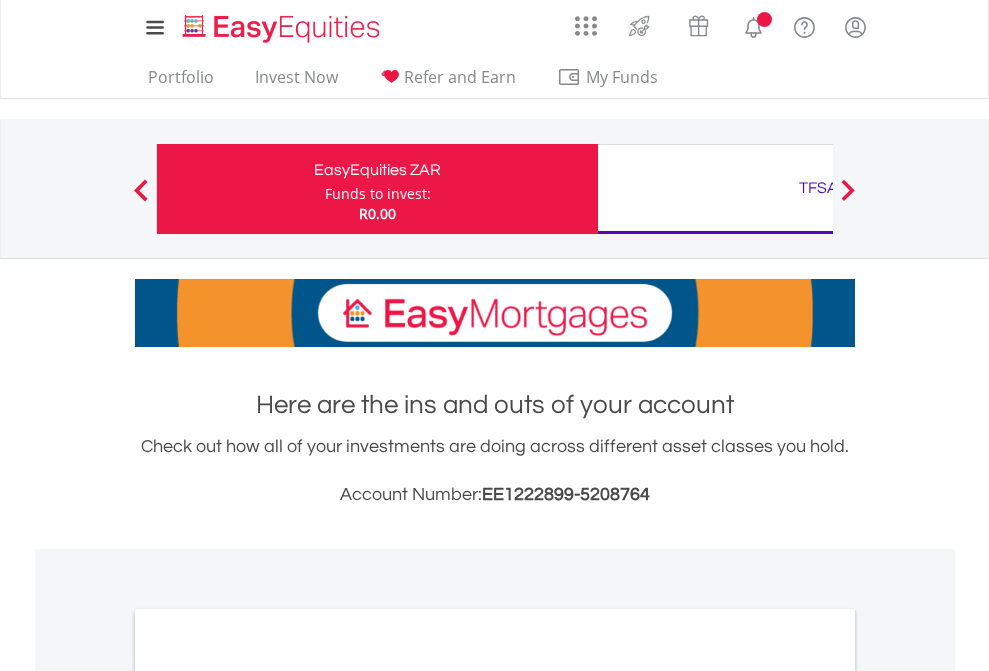 scroll, scrollTop: 0, scrollLeft: 0, axis: both 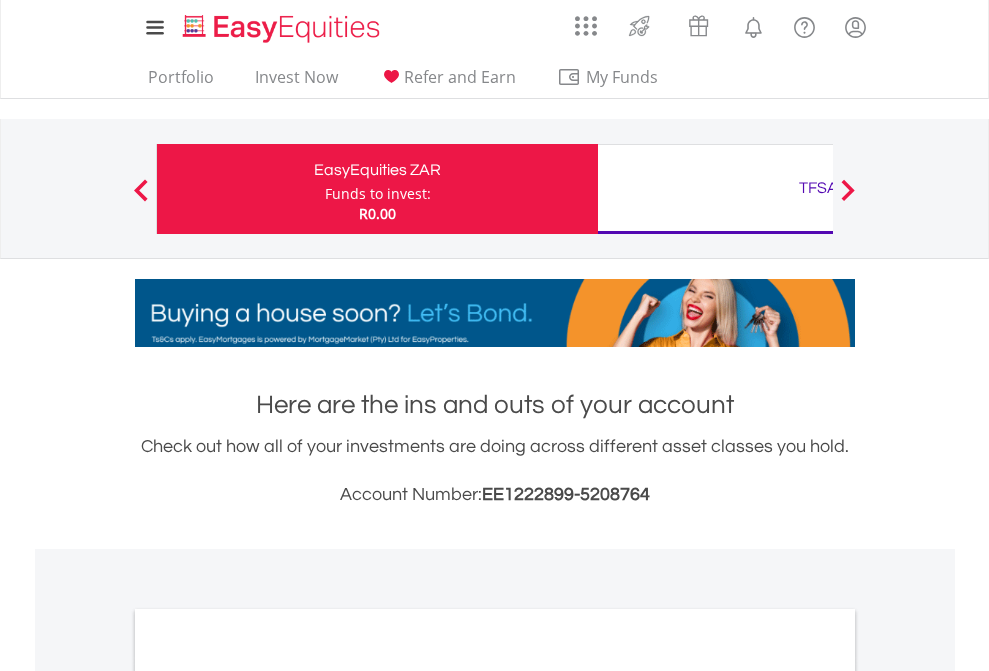 click on "Funds to invest:" at bounding box center [378, 194] 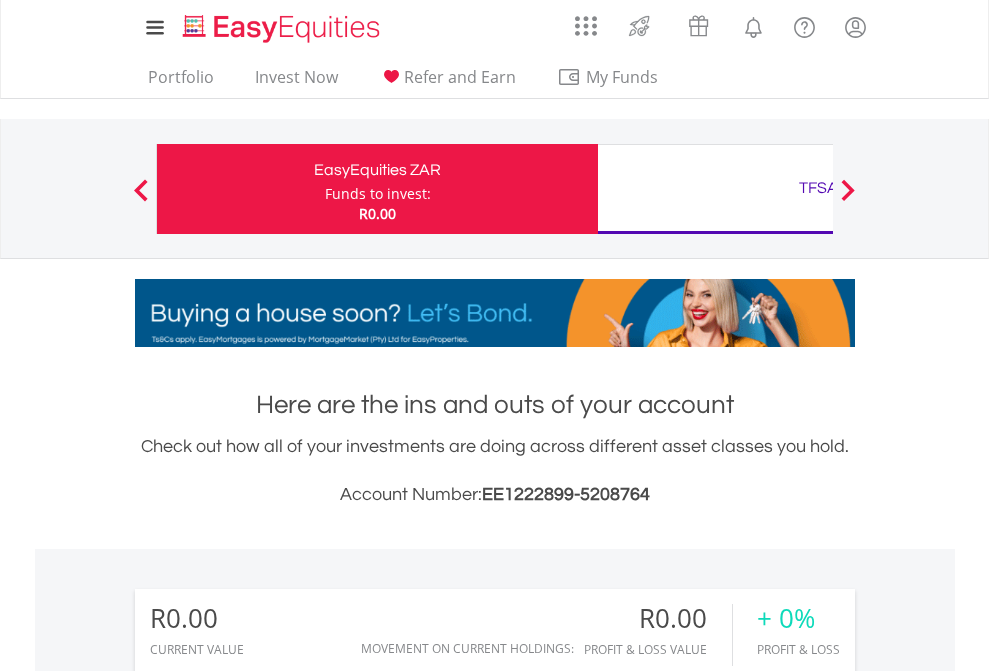 scroll, scrollTop: 999808, scrollLeft: 999687, axis: both 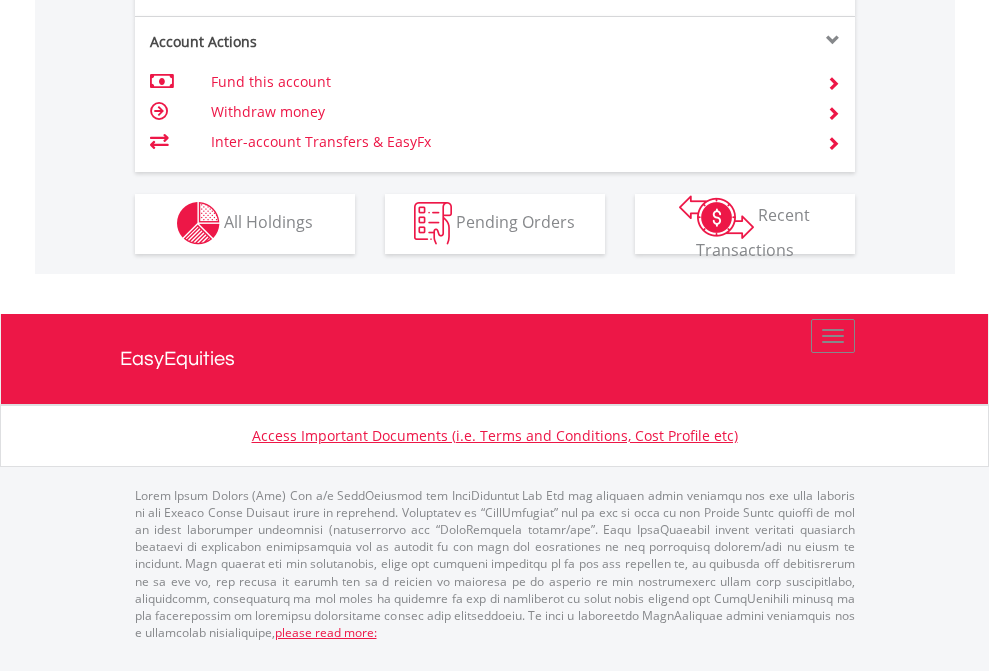 click on "Investment types" at bounding box center [706, -353] 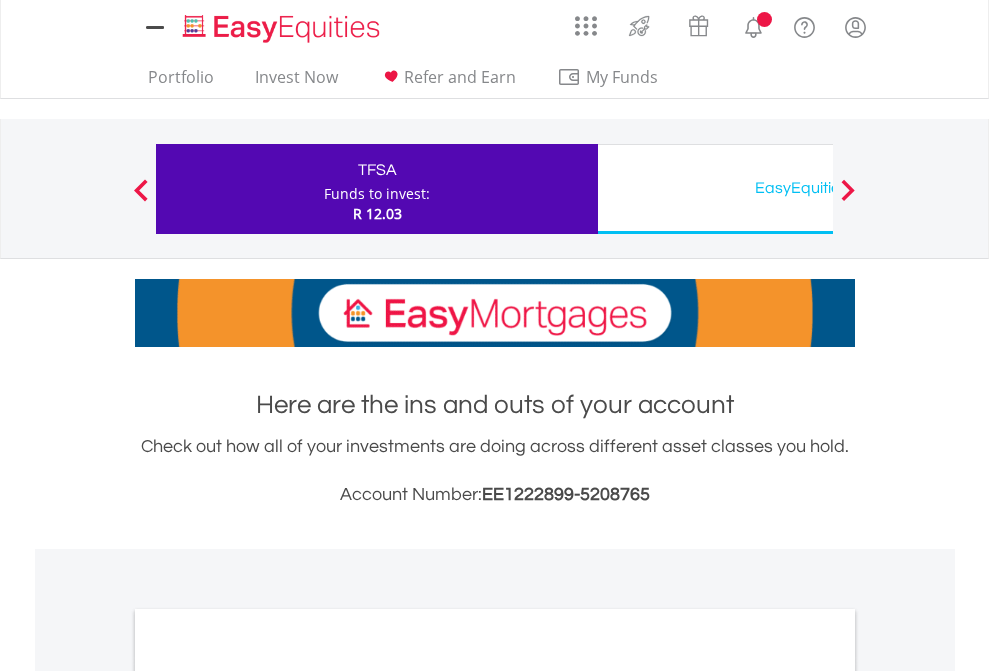 scroll, scrollTop: 0, scrollLeft: 0, axis: both 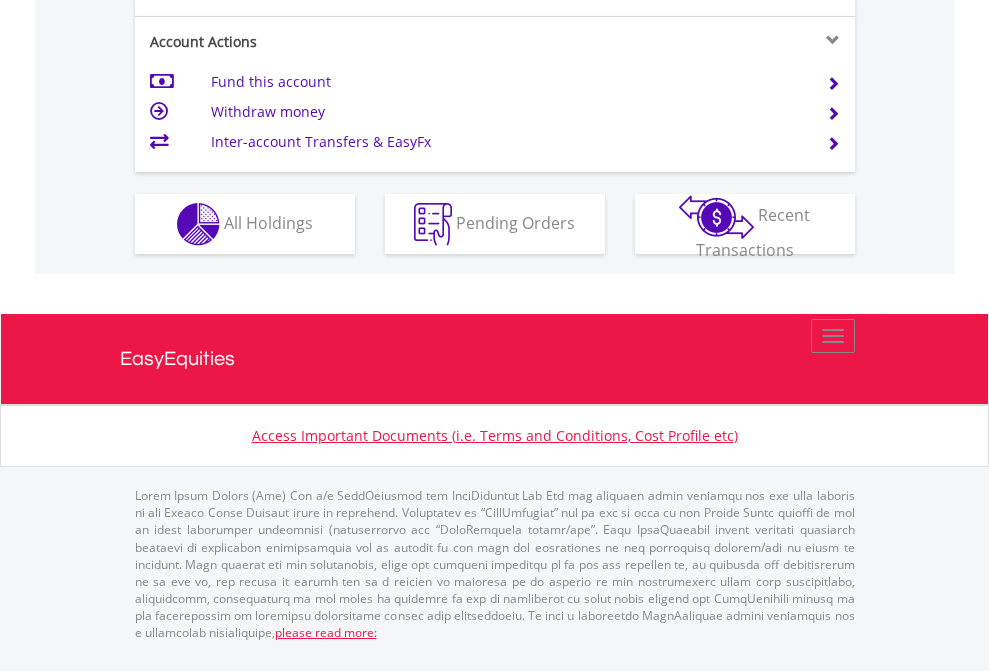click on "Investment types" at bounding box center [706, -337] 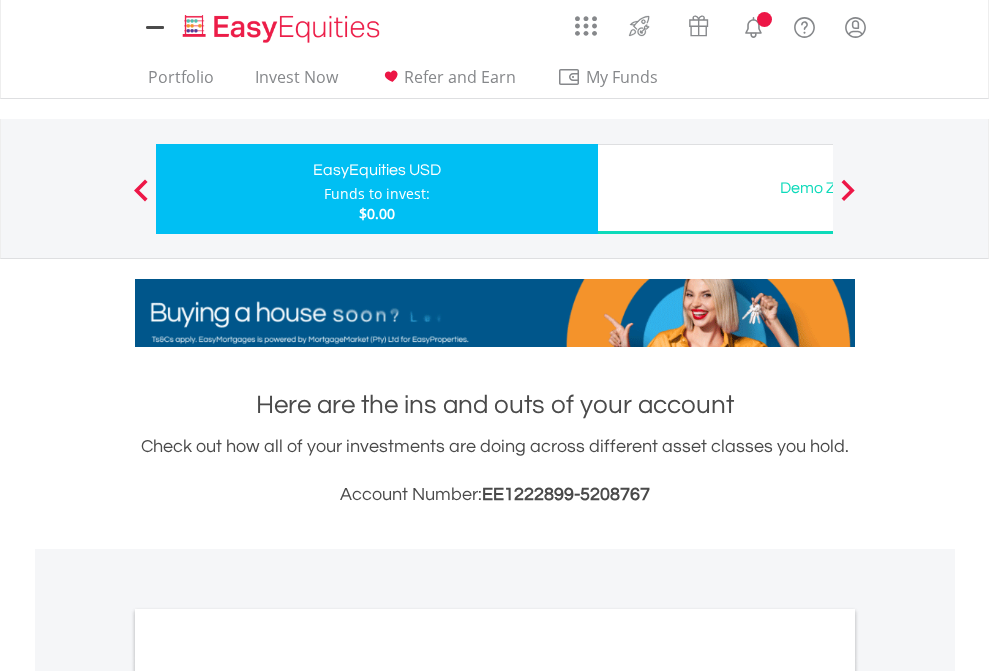 scroll, scrollTop: 0, scrollLeft: 0, axis: both 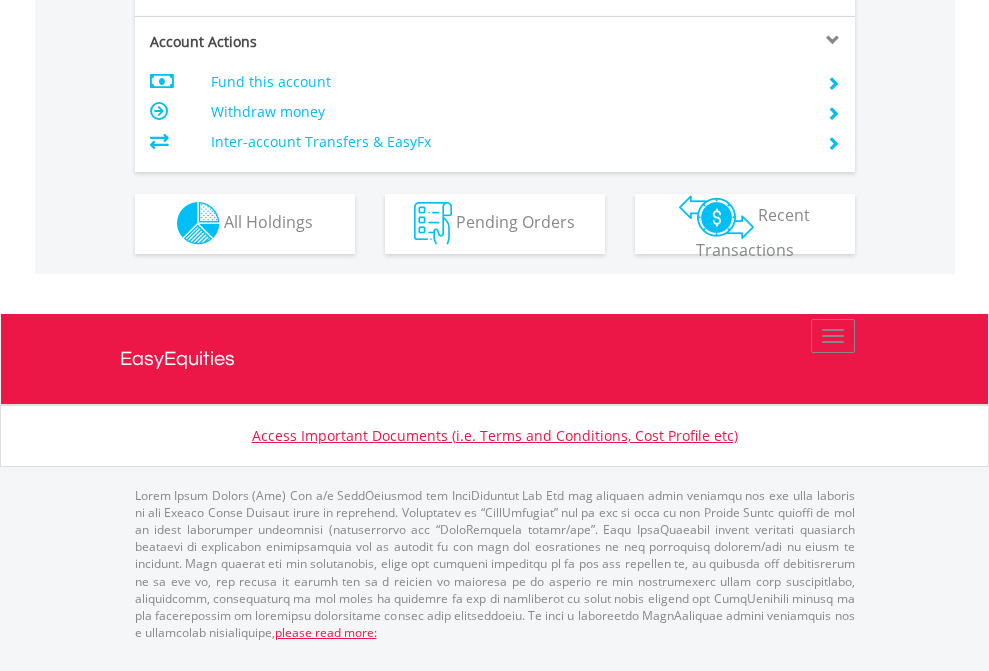 click on "Investment types" at bounding box center [706, -353] 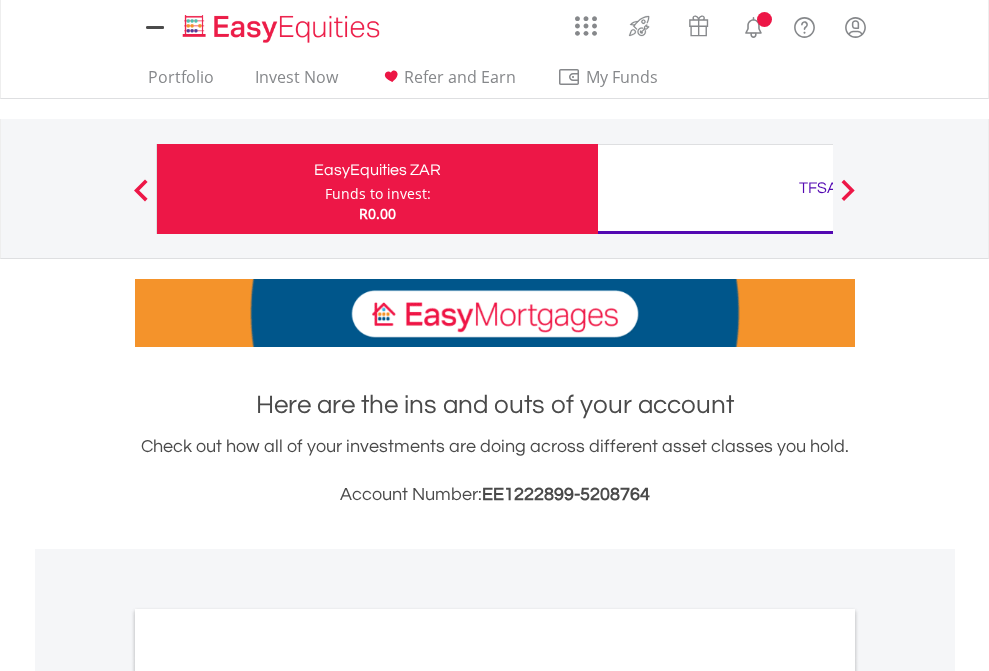 scroll, scrollTop: 0, scrollLeft: 0, axis: both 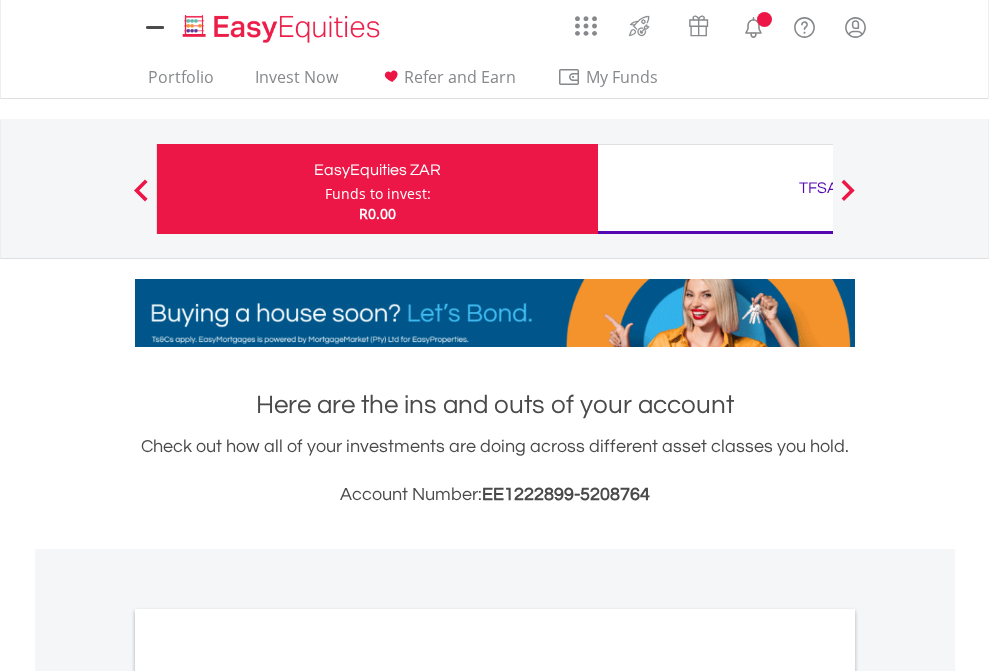 click on "All Holdings" at bounding box center [268, 1096] 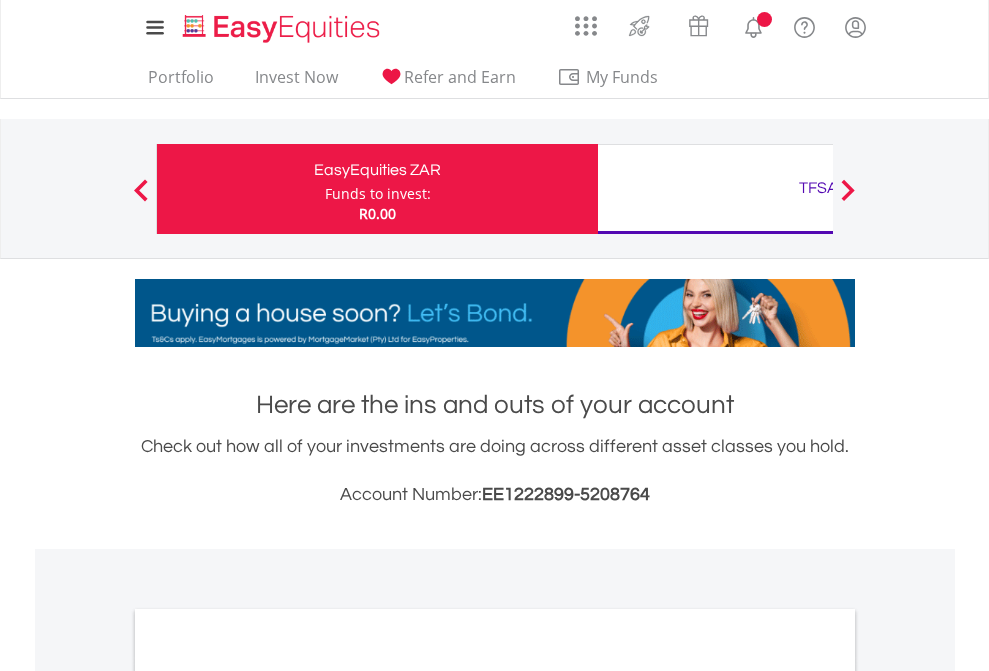 scroll, scrollTop: 1202, scrollLeft: 0, axis: vertical 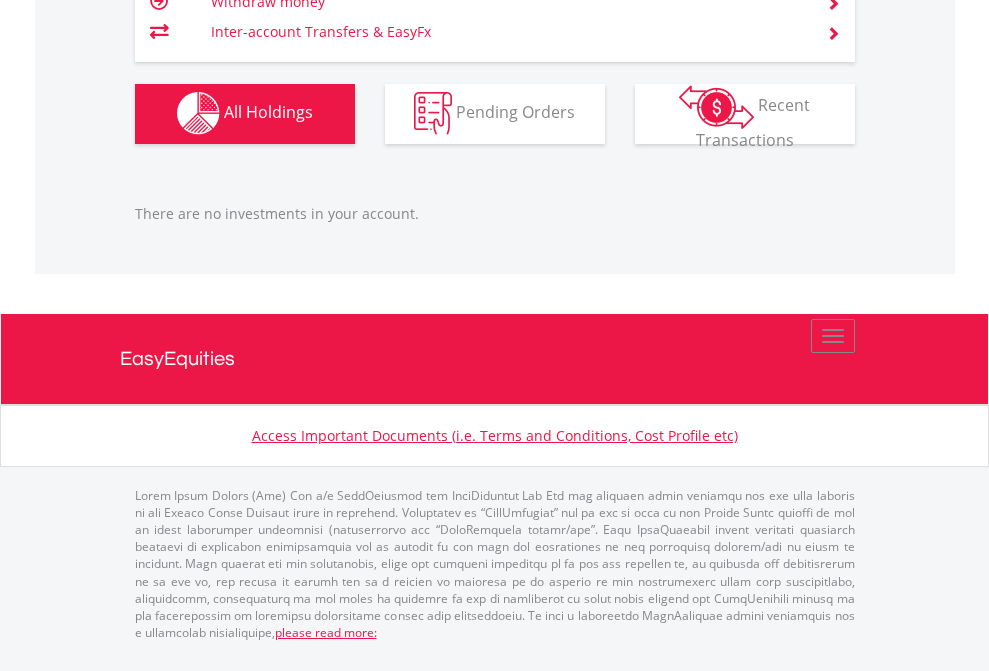 click on "TFSA" 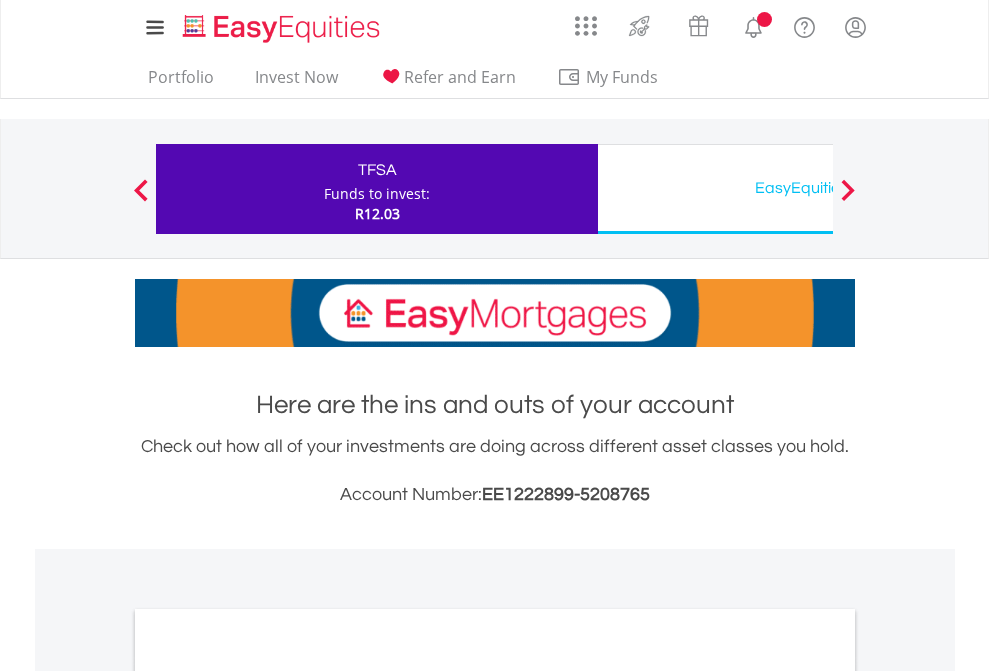 scroll, scrollTop: 0, scrollLeft: 0, axis: both 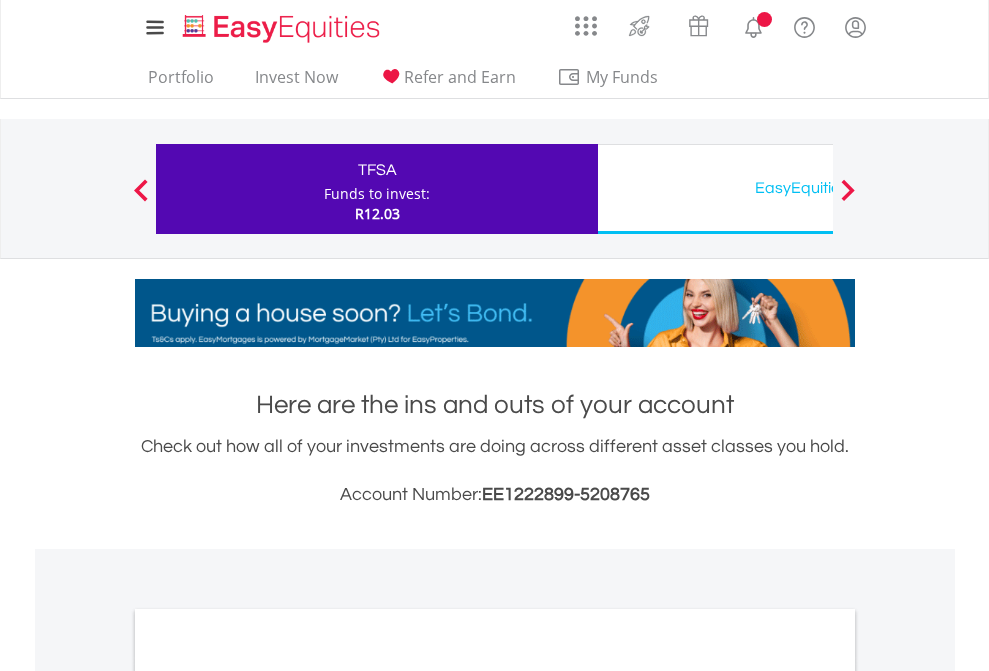 click on "All Holdings" at bounding box center (268, 1096) 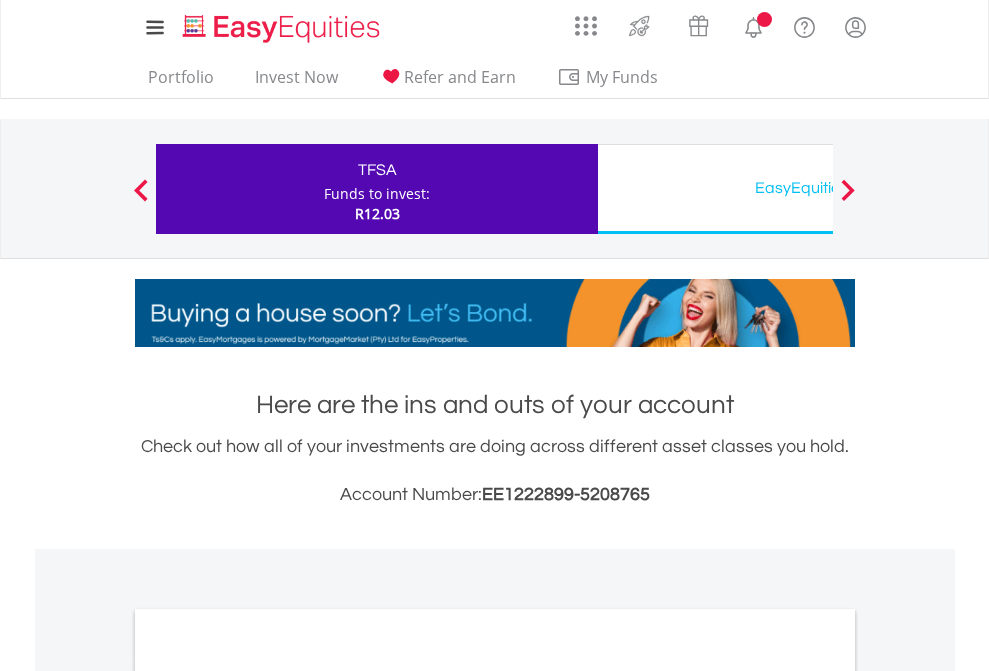 scroll, scrollTop: 1202, scrollLeft: 0, axis: vertical 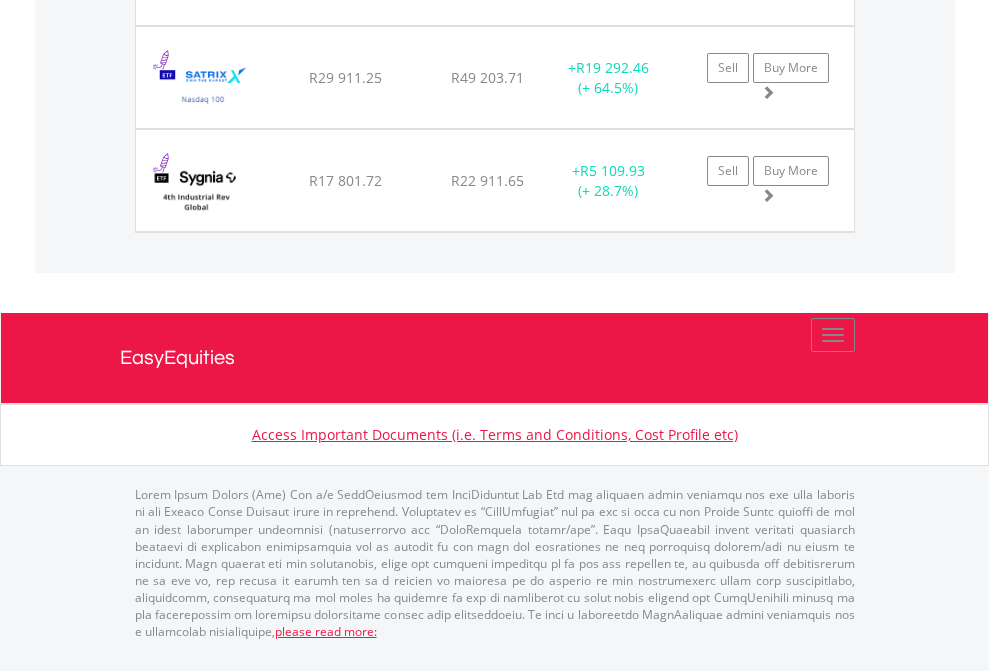 click on "EasyEquities USD" at bounding box center [818, -1791] 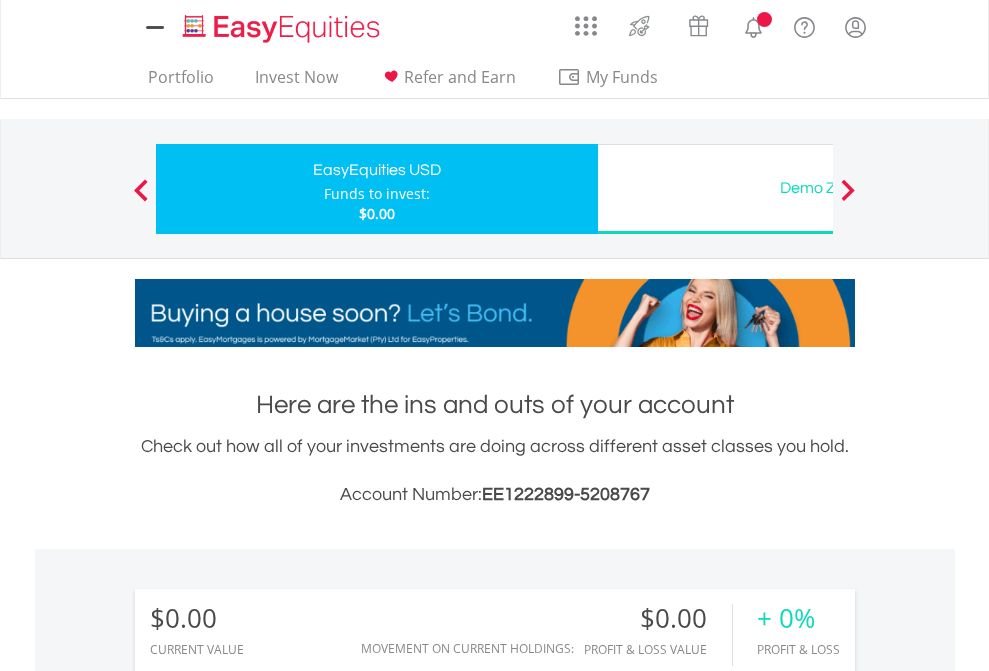 click on "All Holdings" at bounding box center [268, 1442] 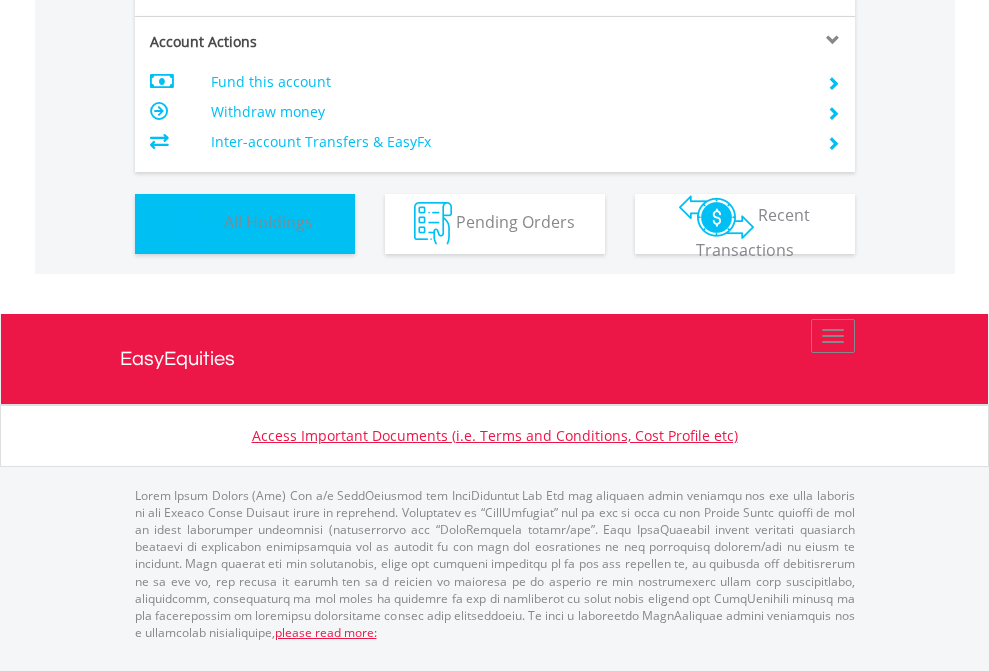 scroll, scrollTop: 1486, scrollLeft: 0, axis: vertical 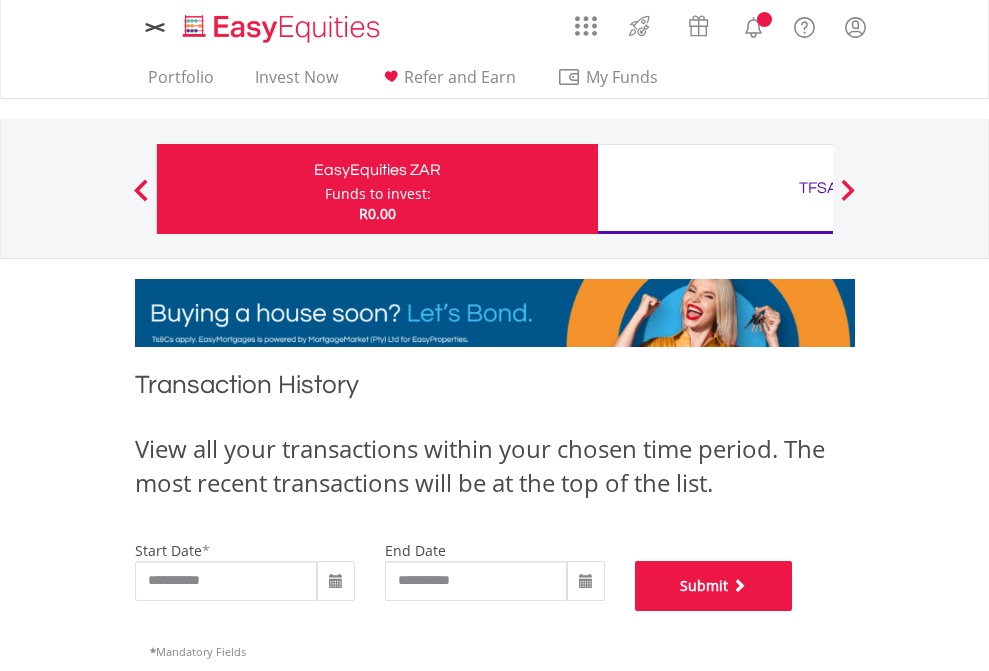 click on "Submit" at bounding box center [714, 586] 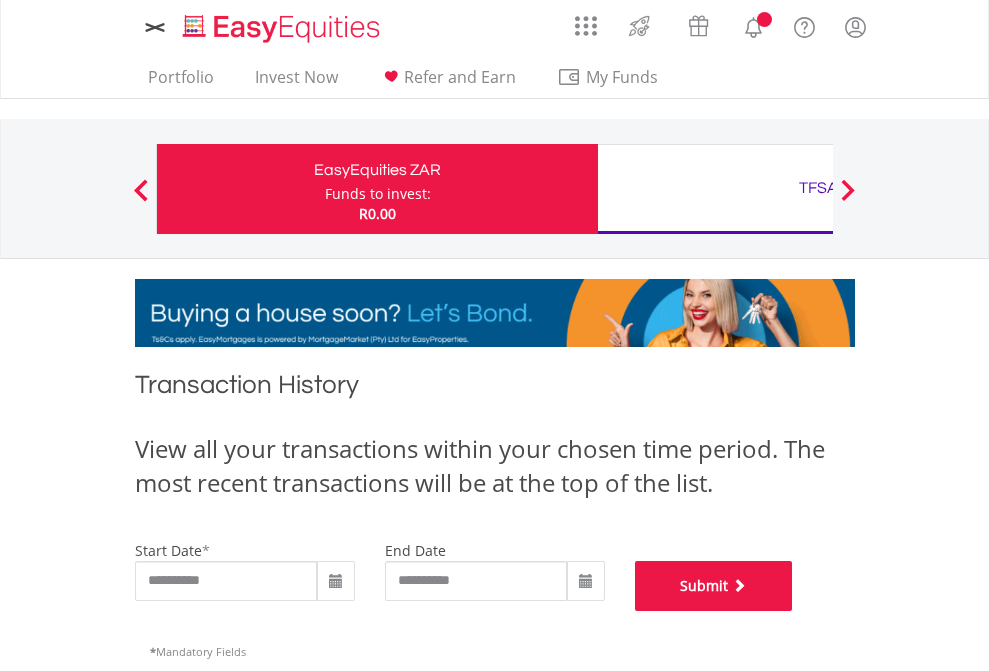 scroll, scrollTop: 811, scrollLeft: 0, axis: vertical 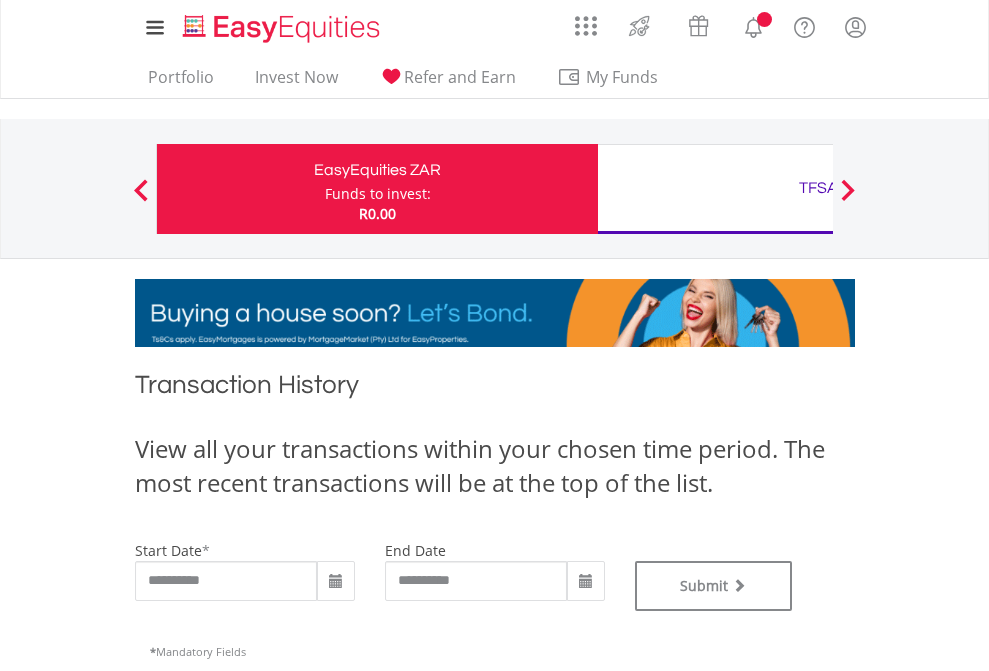 click on "TFSA" at bounding box center [818, 188] 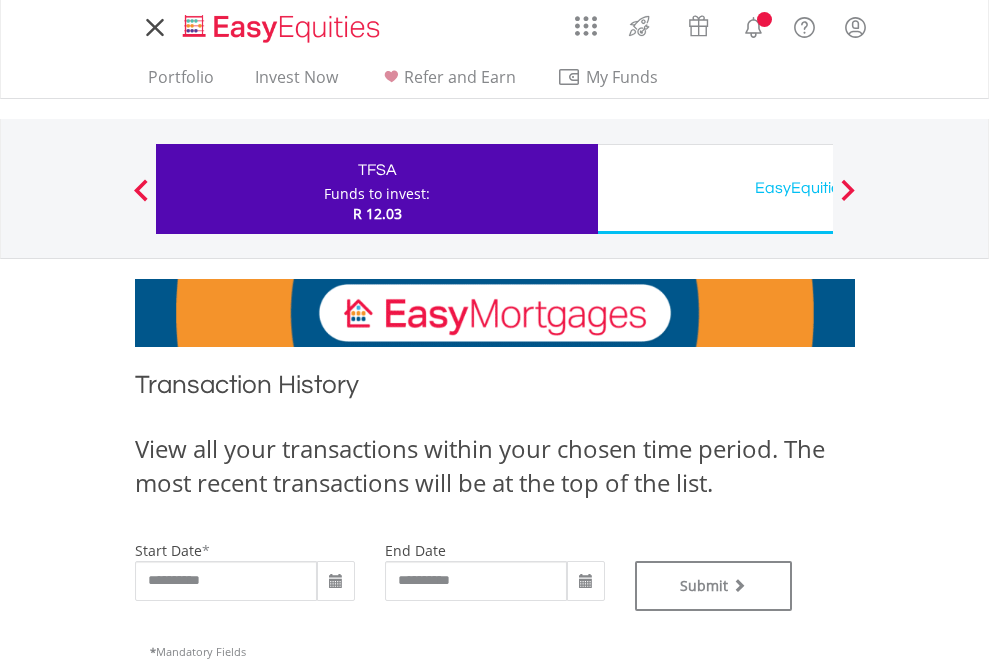 scroll, scrollTop: 0, scrollLeft: 0, axis: both 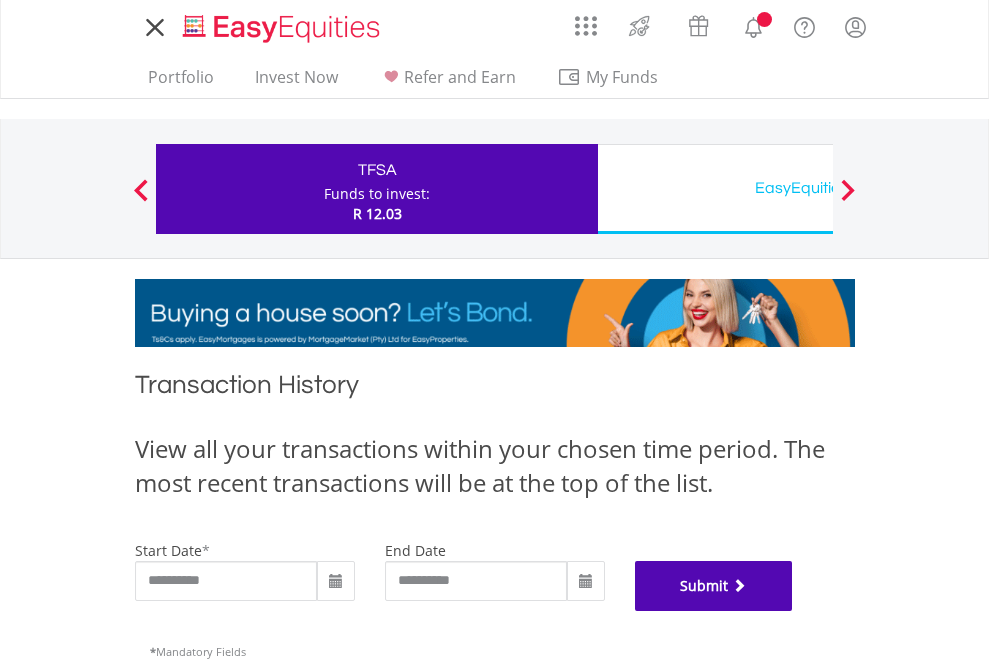 click on "Submit" at bounding box center [714, 586] 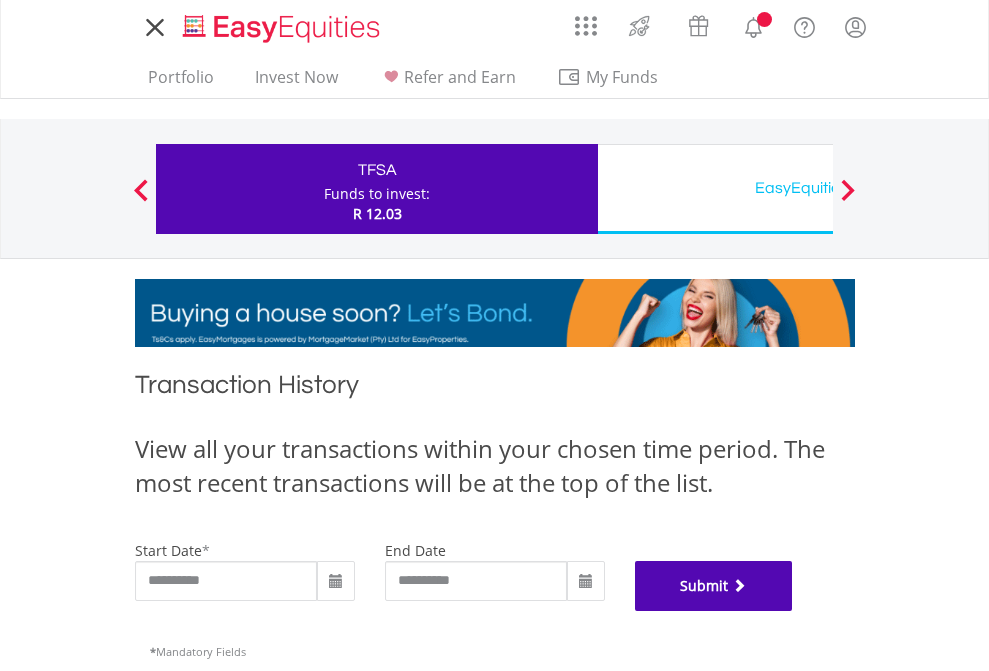 scroll, scrollTop: 811, scrollLeft: 0, axis: vertical 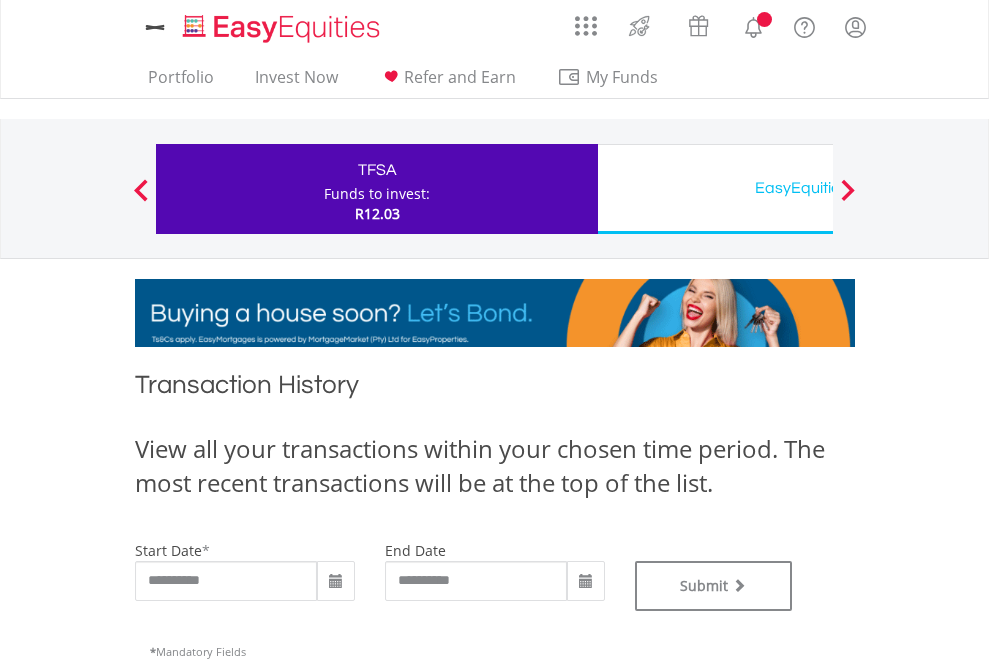 click on "EasyEquities USD" at bounding box center (818, 188) 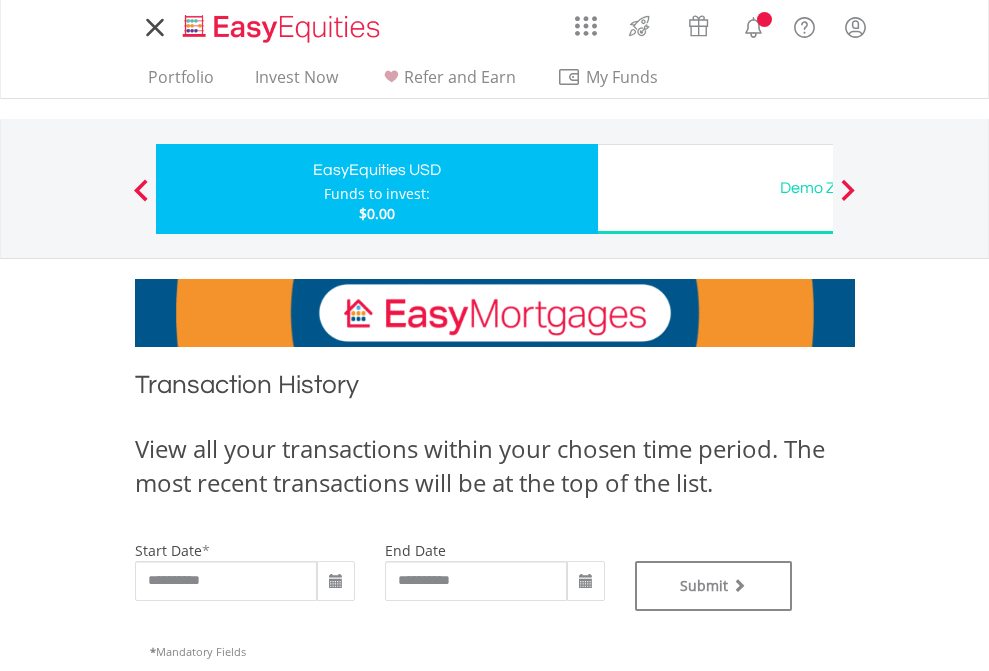 scroll, scrollTop: 0, scrollLeft: 0, axis: both 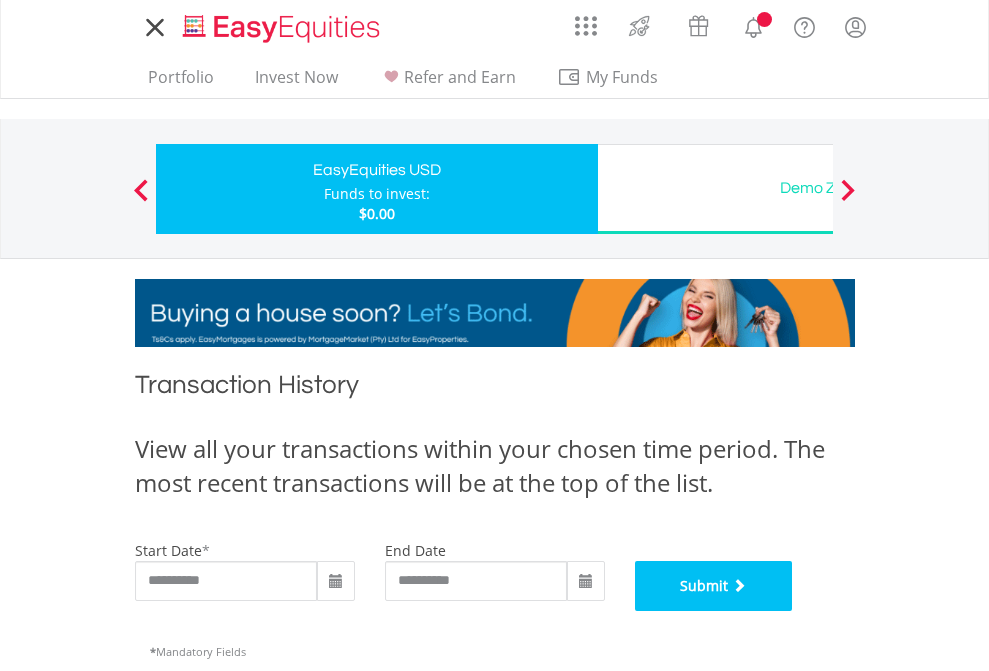 click on "Submit" at bounding box center (714, 586) 